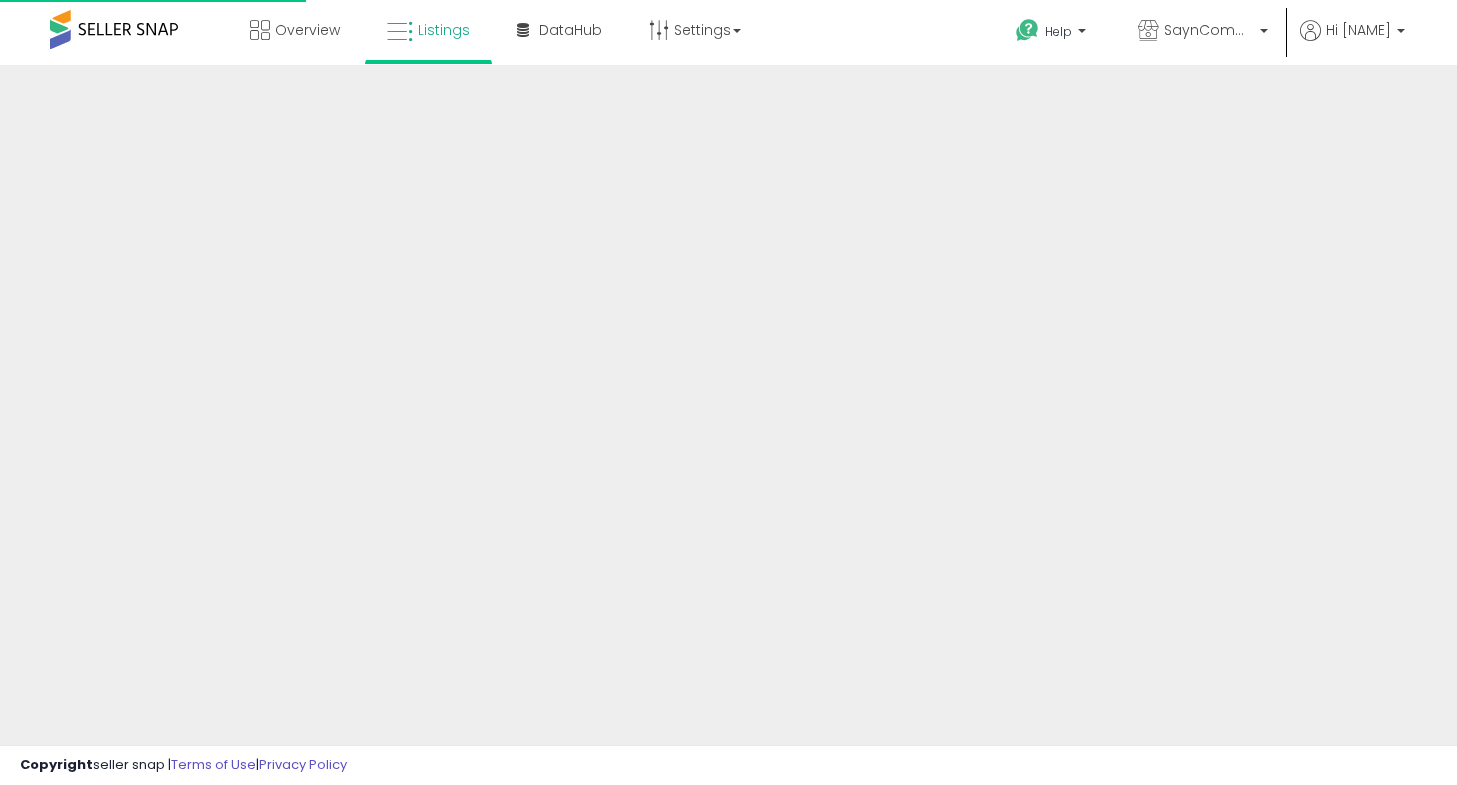 scroll, scrollTop: 0, scrollLeft: 0, axis: both 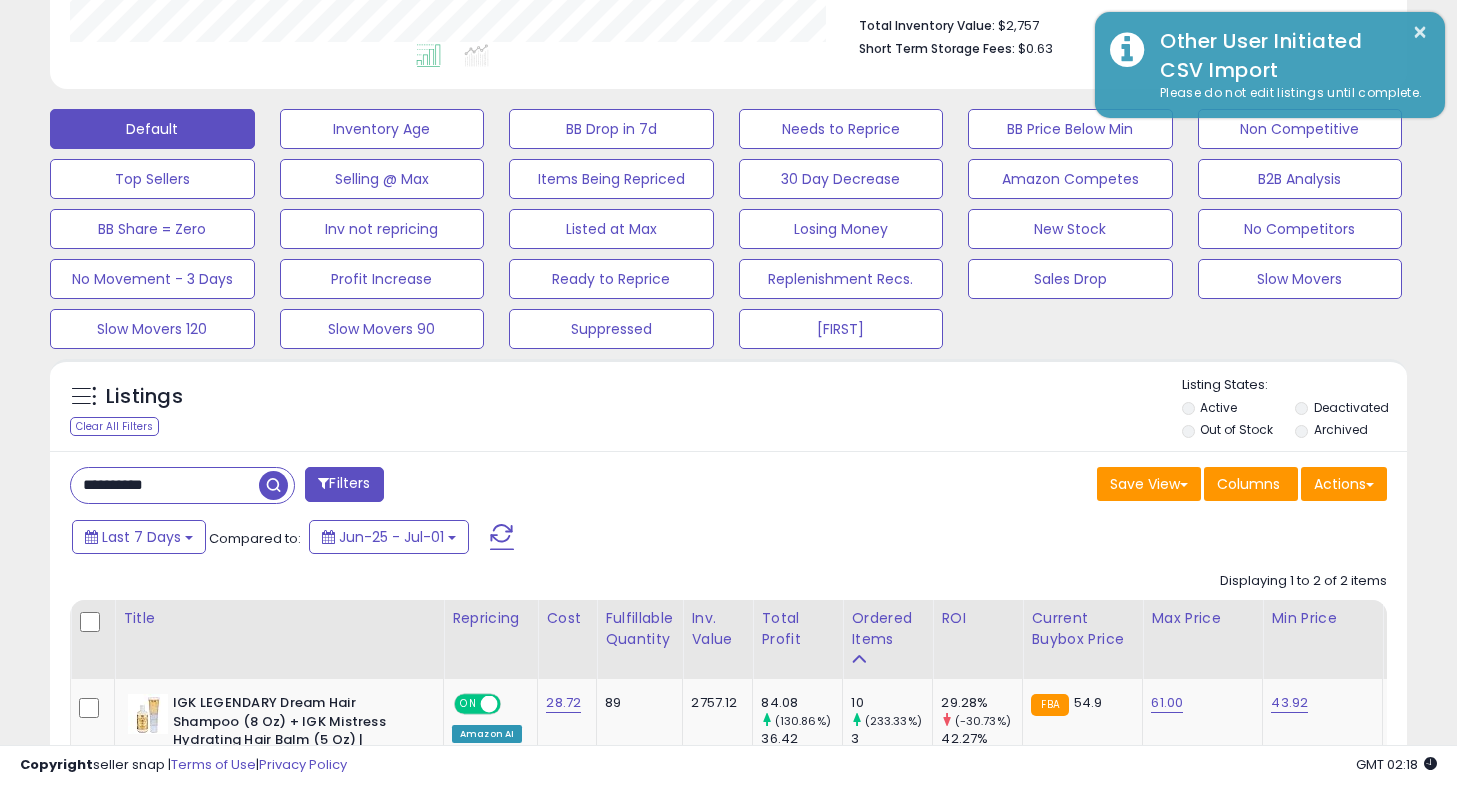 click on "**********" at bounding box center (165, 485) 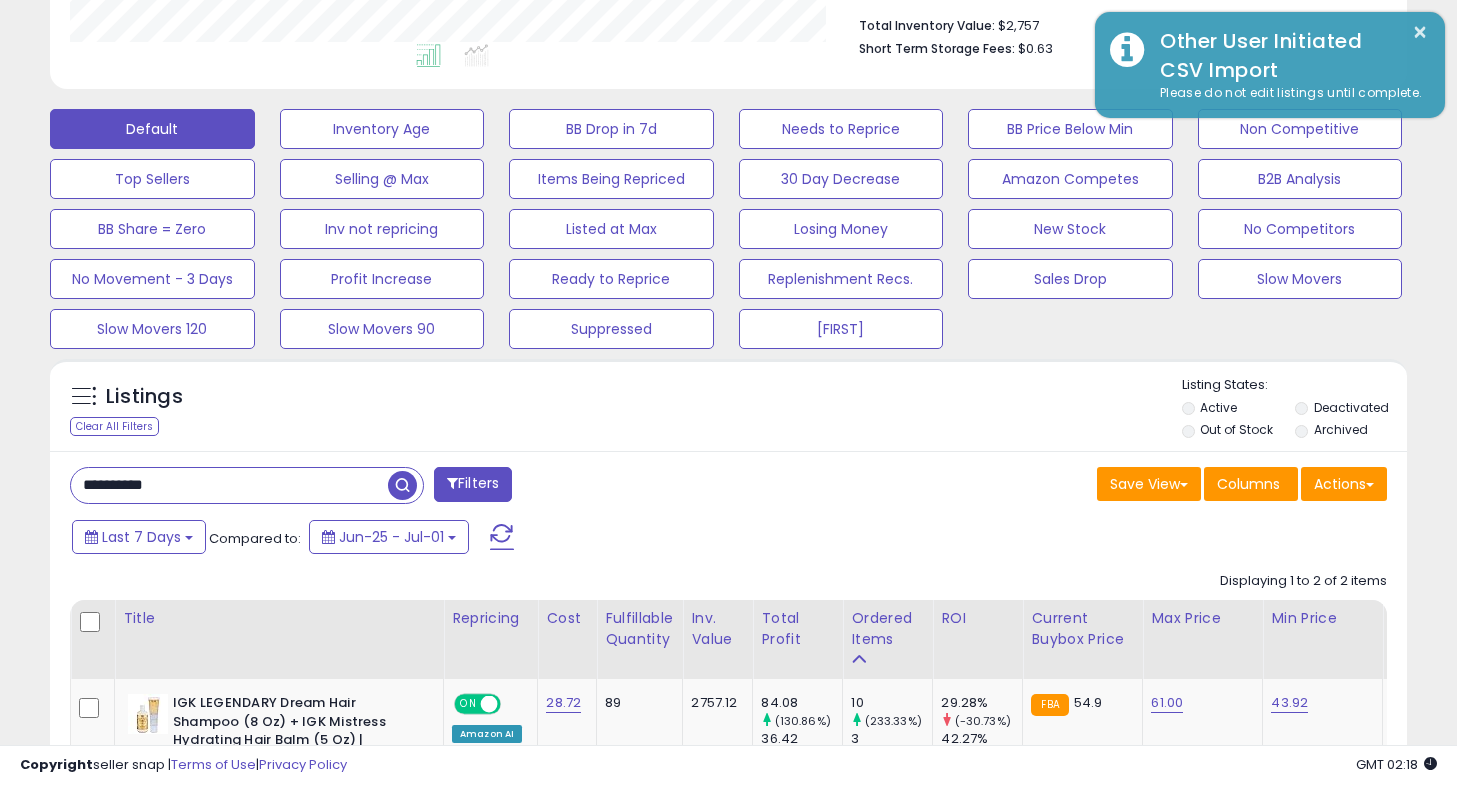click on "**********" at bounding box center (229, 485) 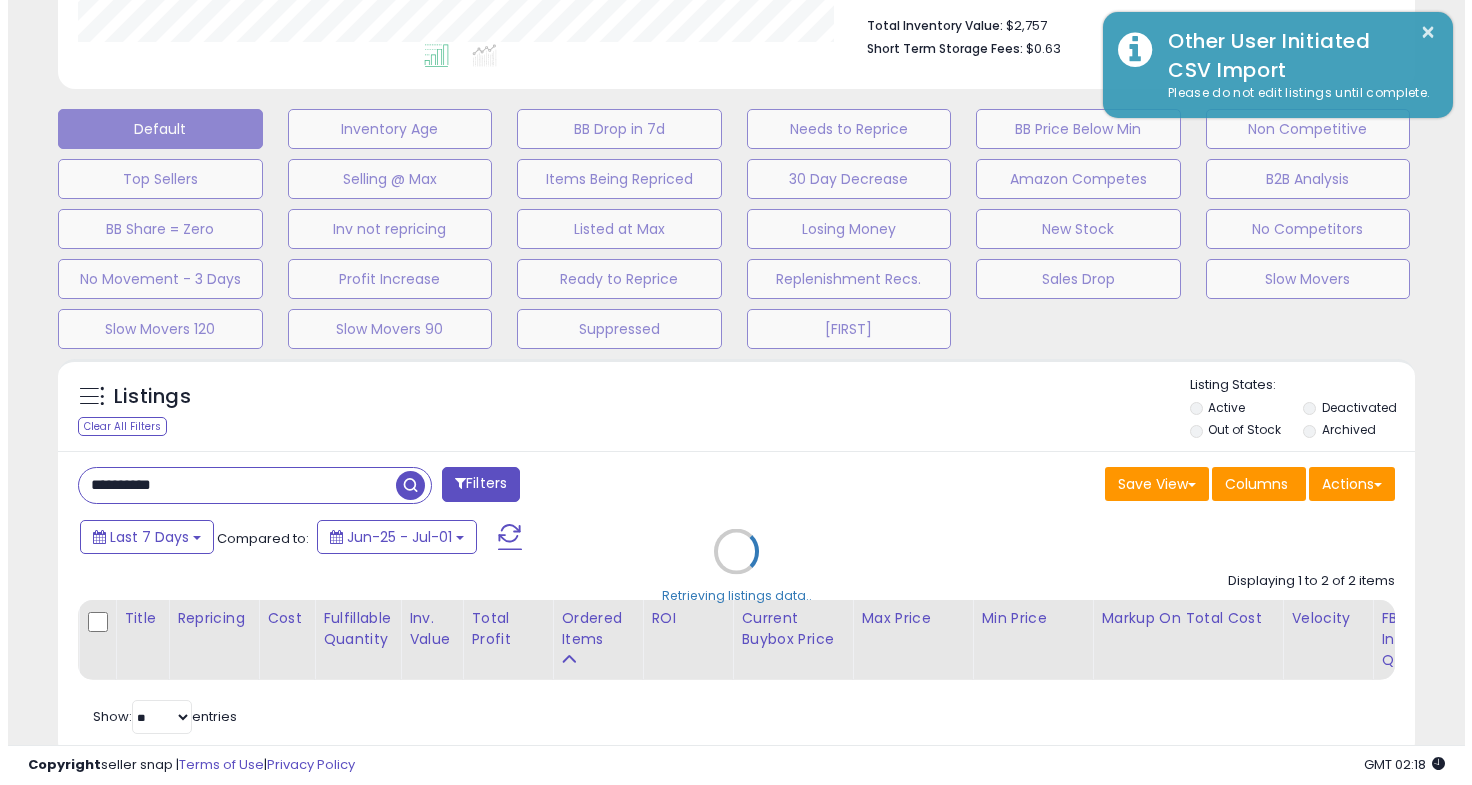 scroll, scrollTop: 999590, scrollLeft: 999205, axis: both 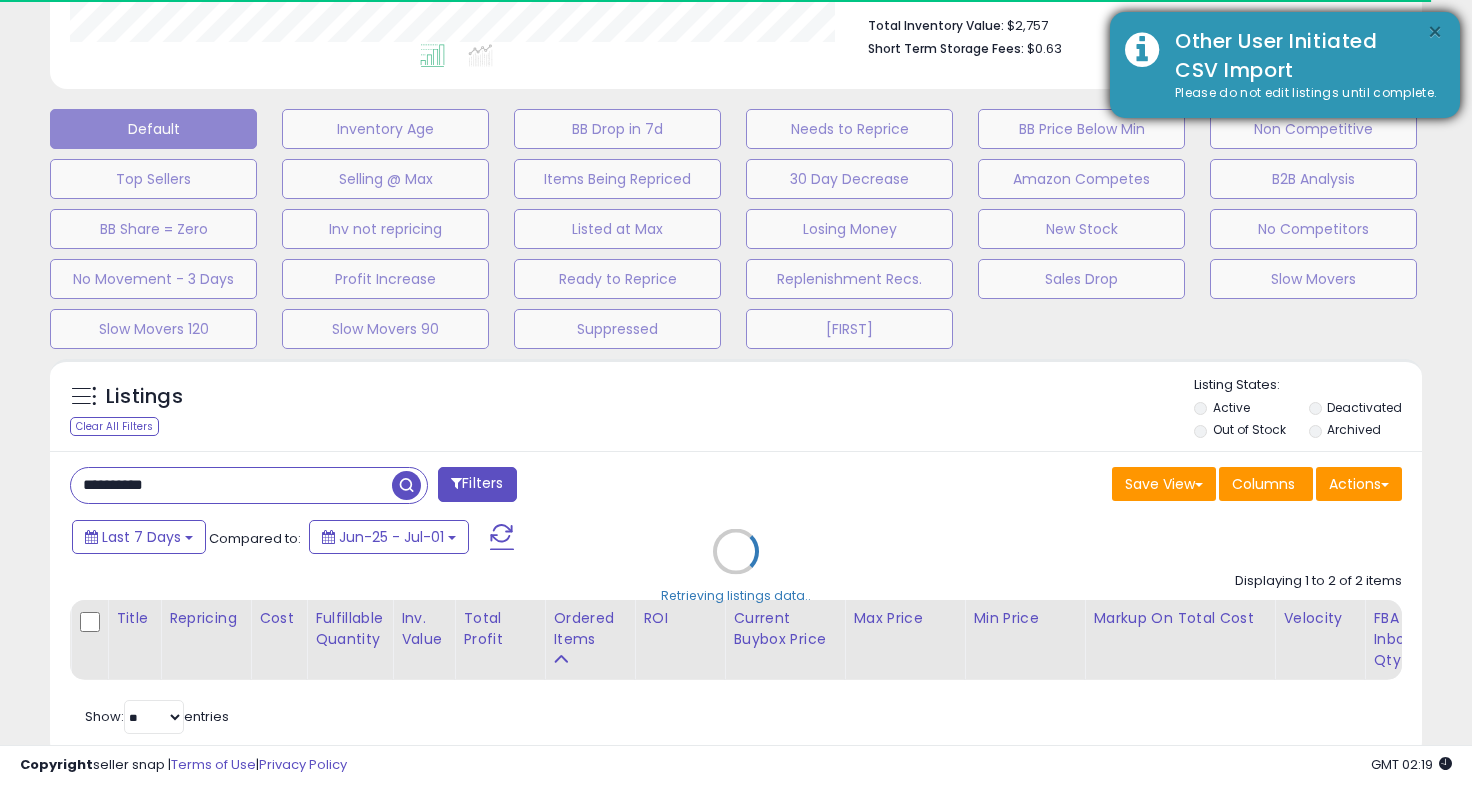 click on "×" at bounding box center (1435, 32) 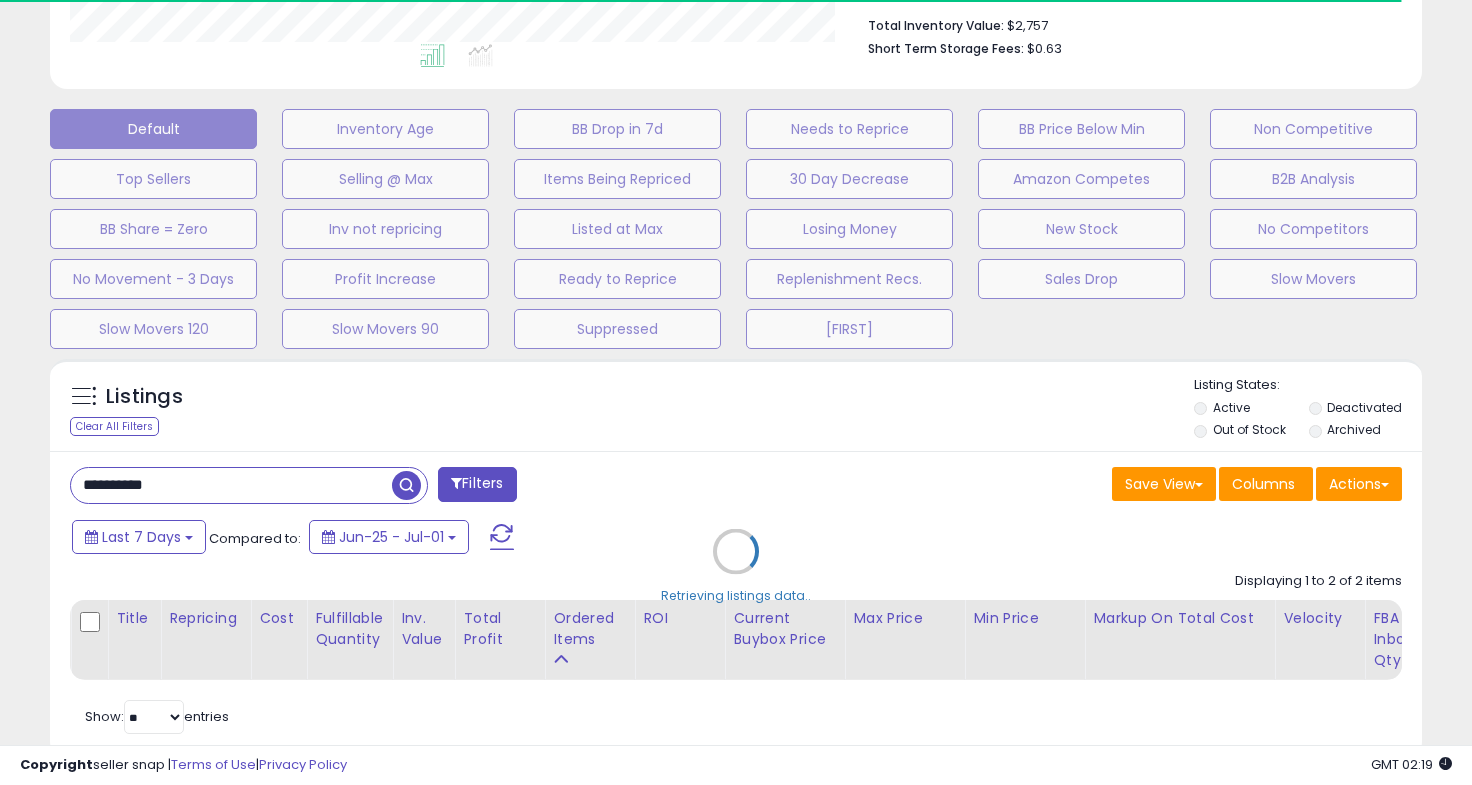 click on "Retrieving listings data.." at bounding box center (736, 566) 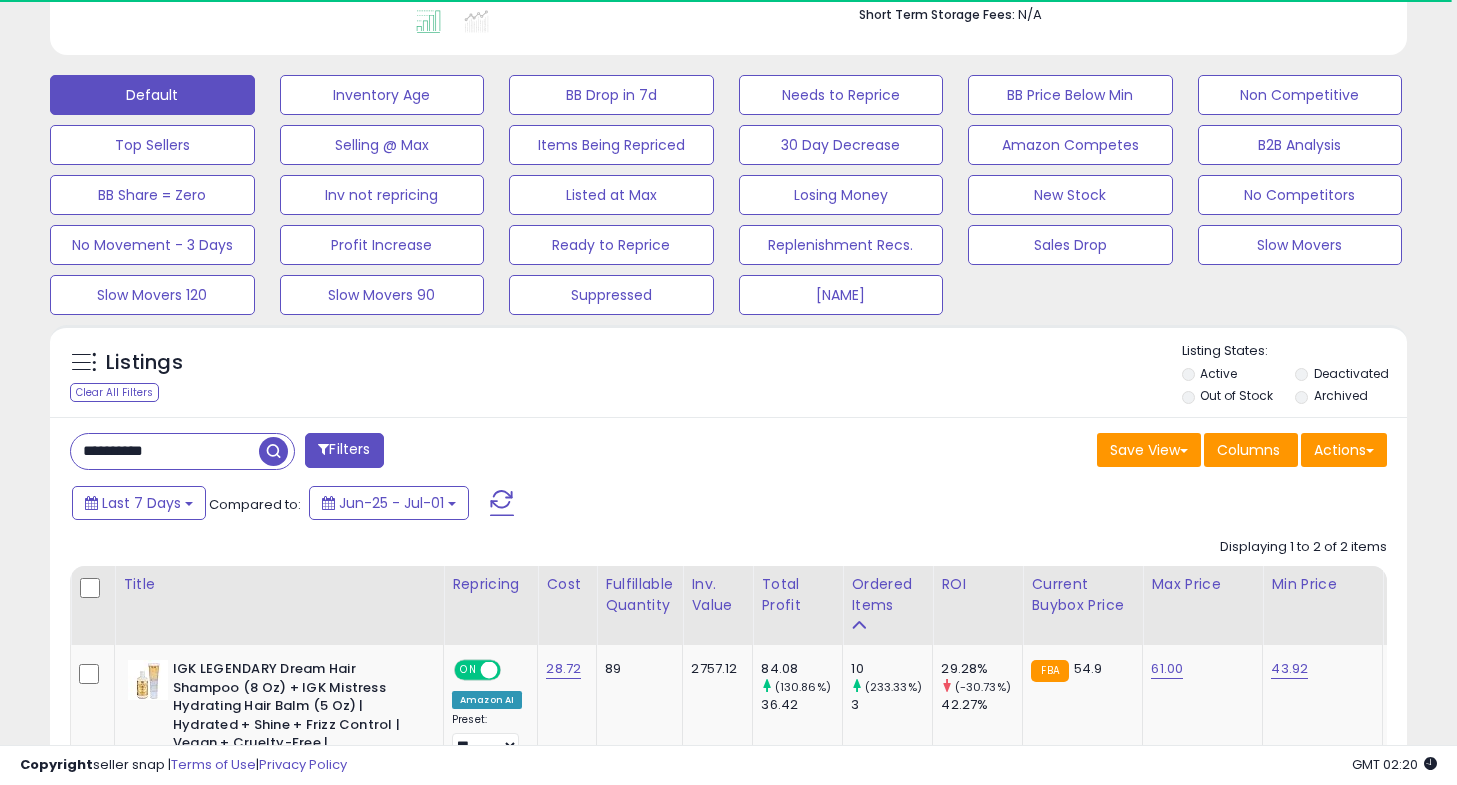 scroll, scrollTop: 946, scrollLeft: 0, axis: vertical 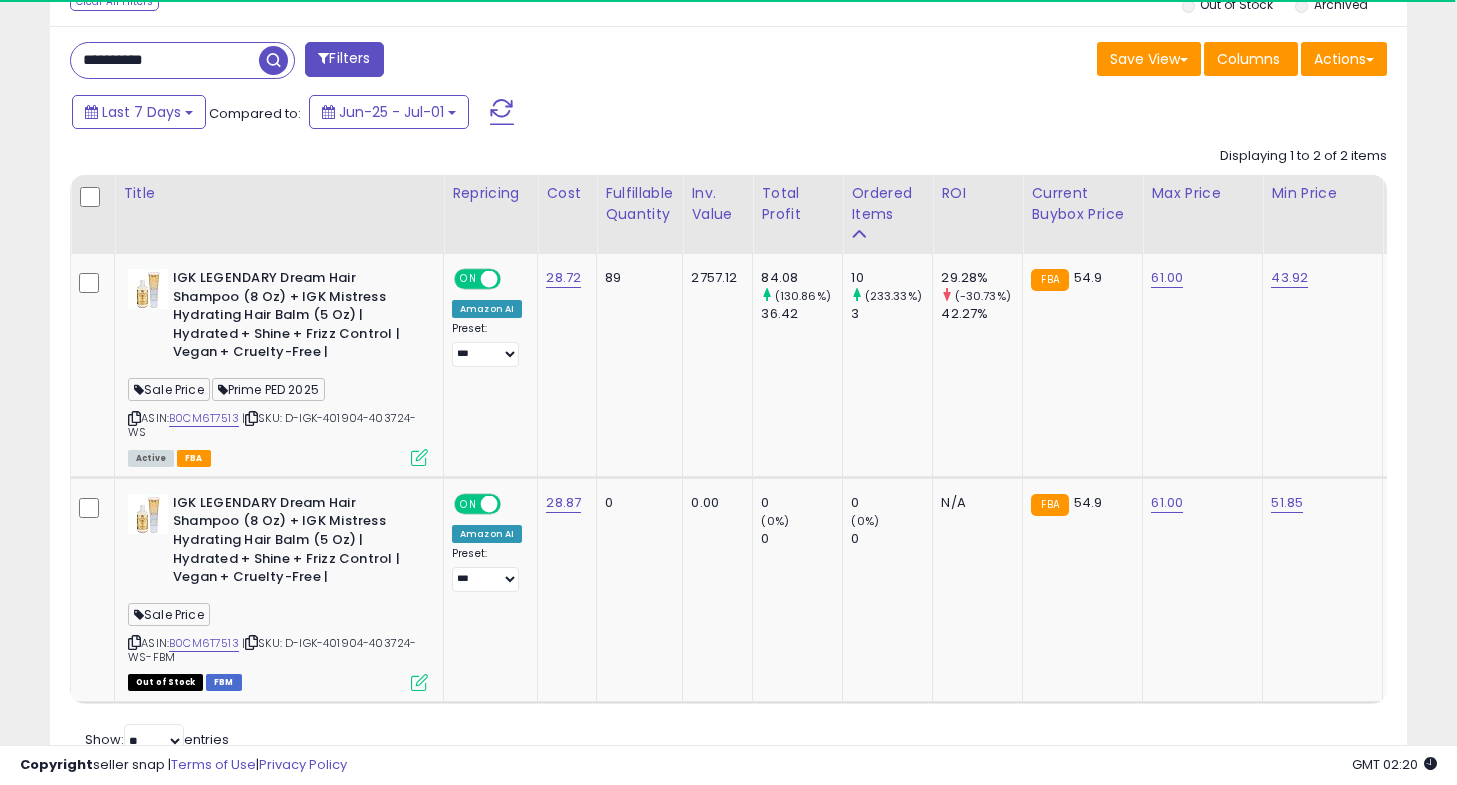 click on "**********" at bounding box center [165, 60] 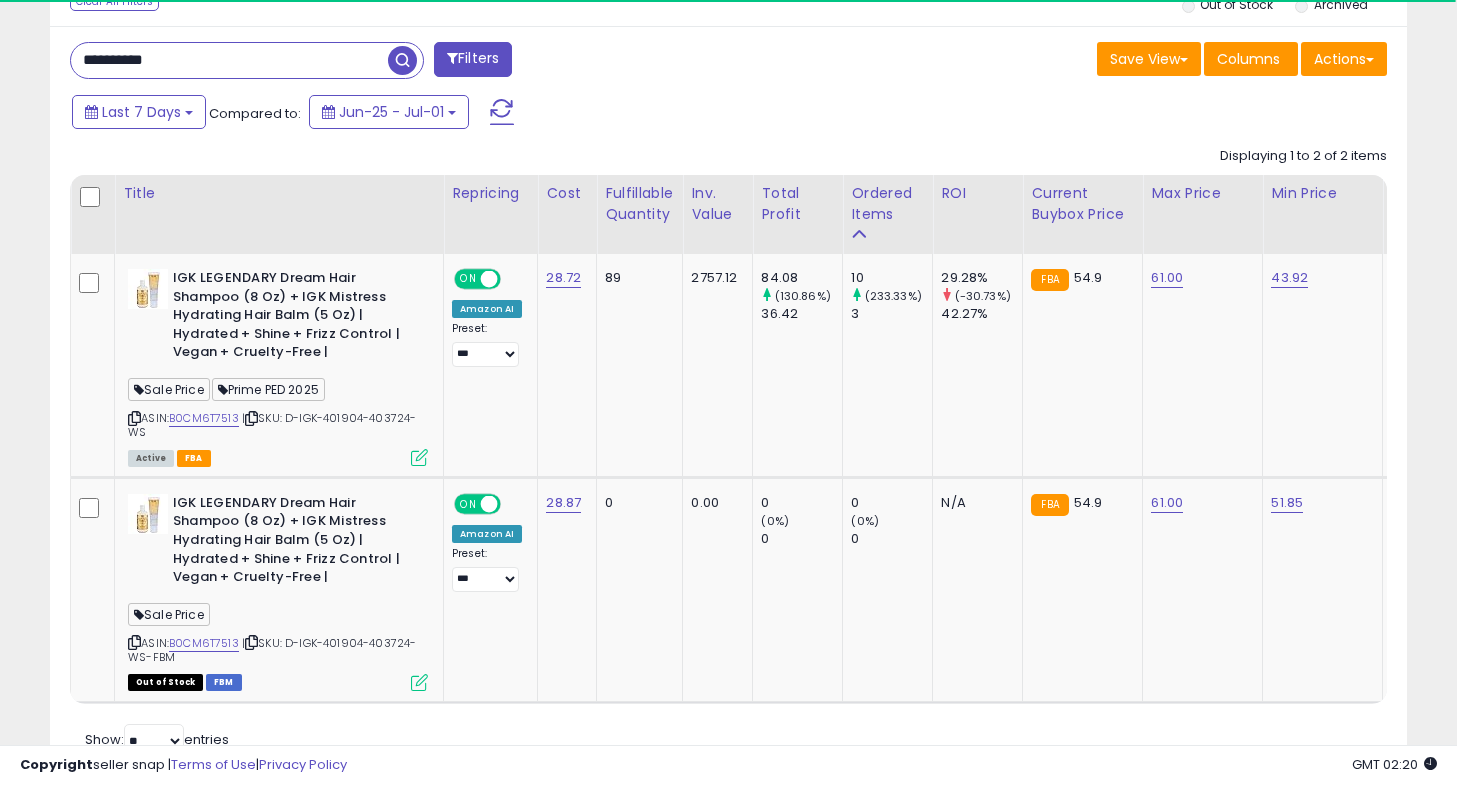 click on "**********" at bounding box center (229, 60) 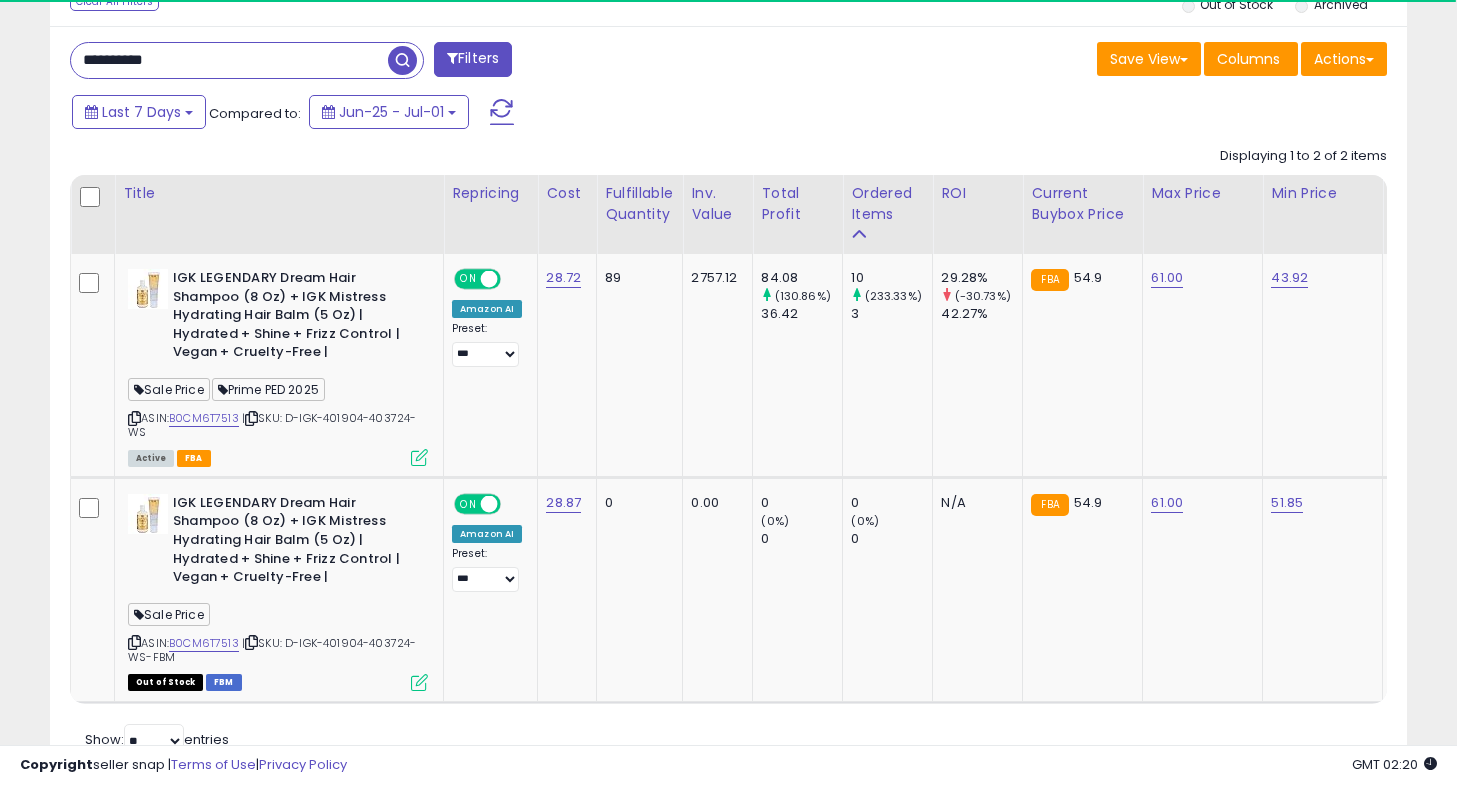 paste 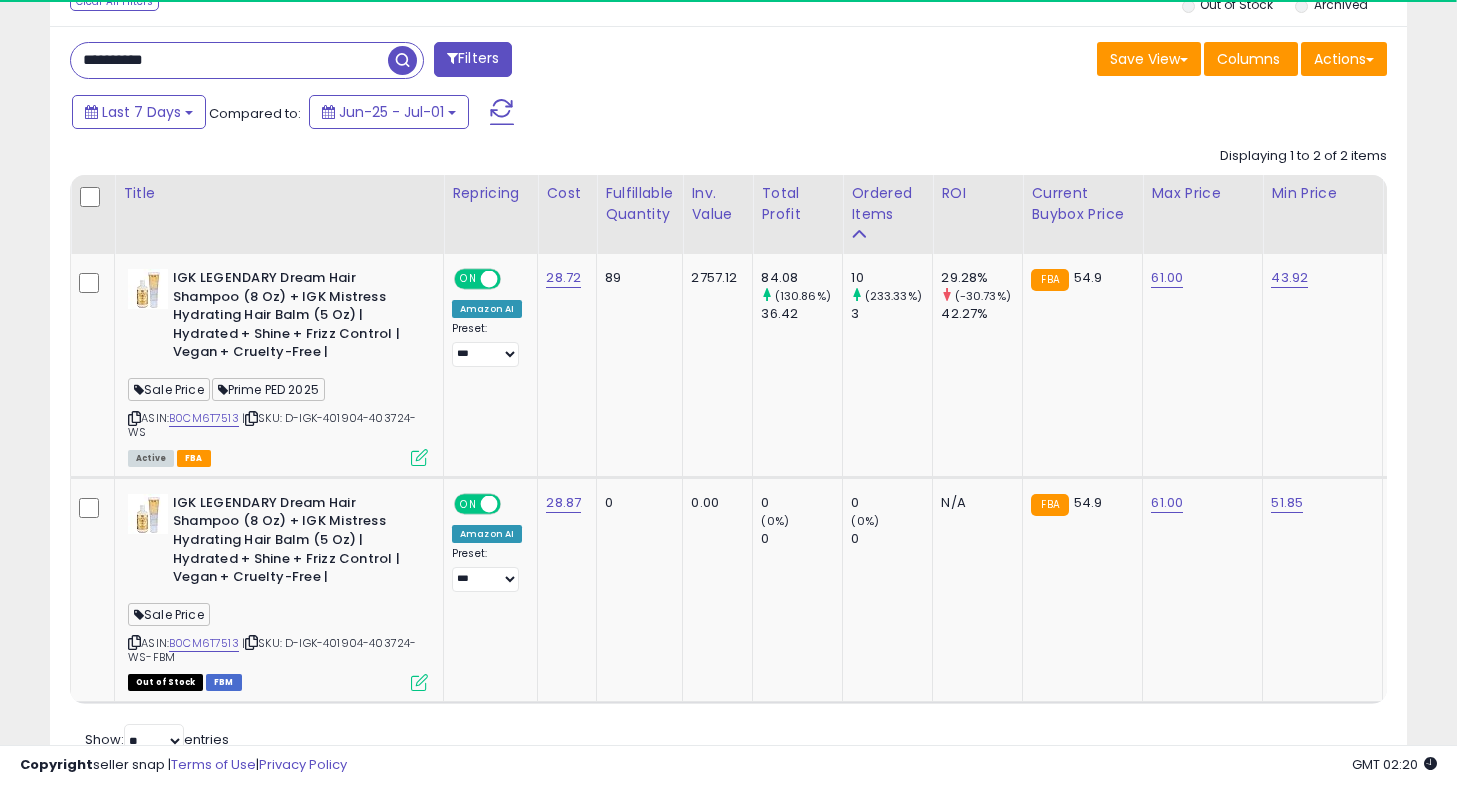 click on "**********" at bounding box center [229, 60] 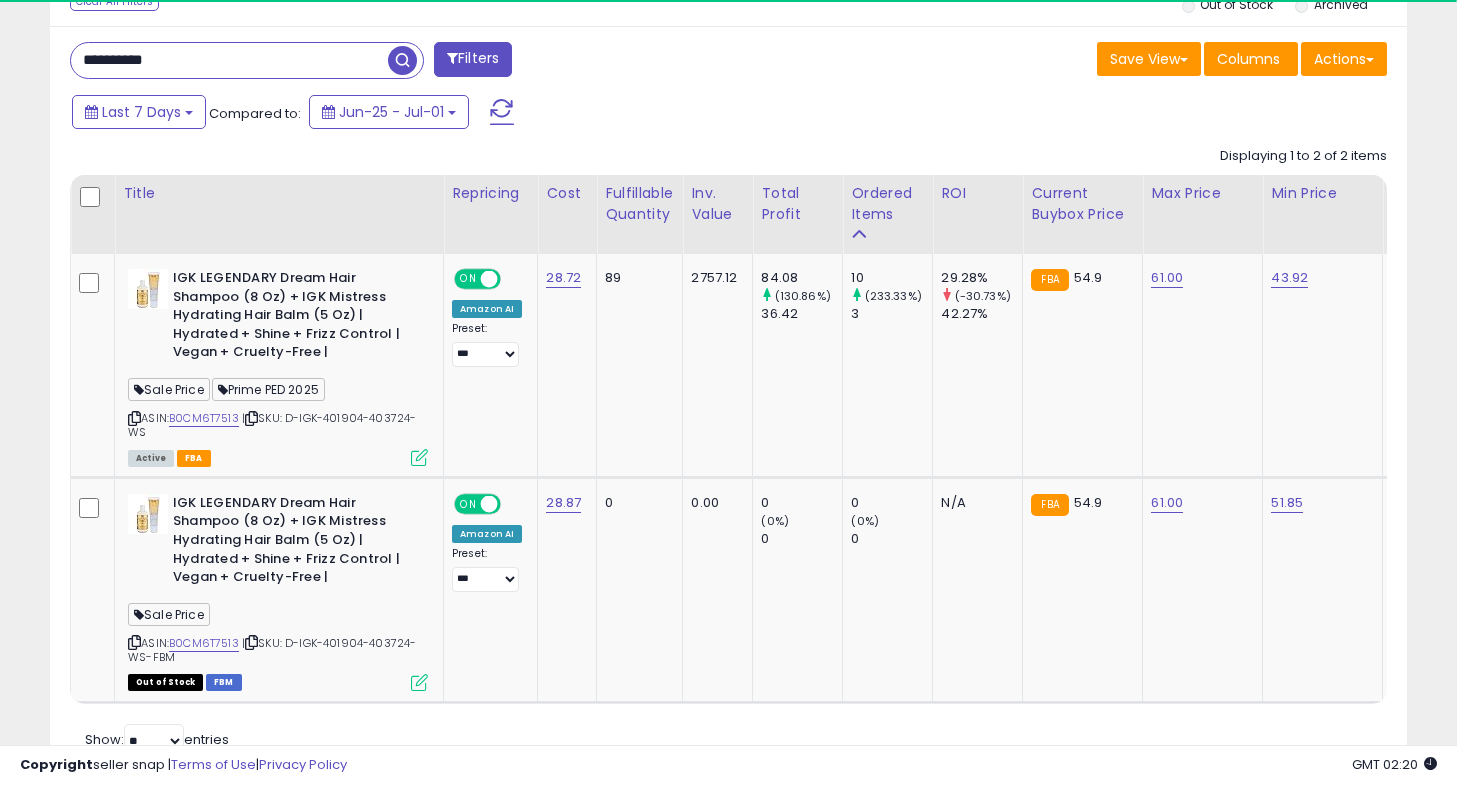 click on "**********" at bounding box center (229, 60) 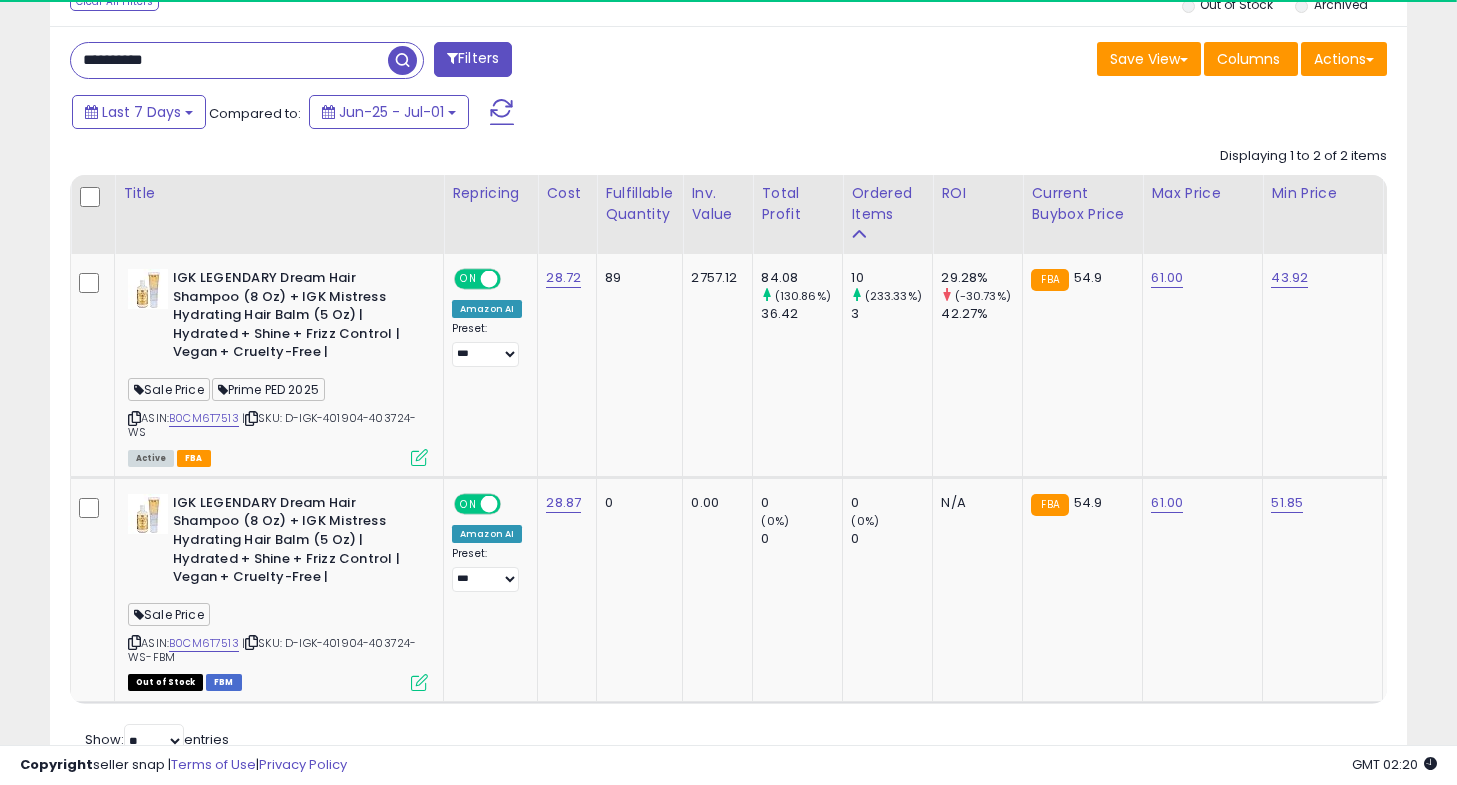 click on "**********" at bounding box center (229, 60) 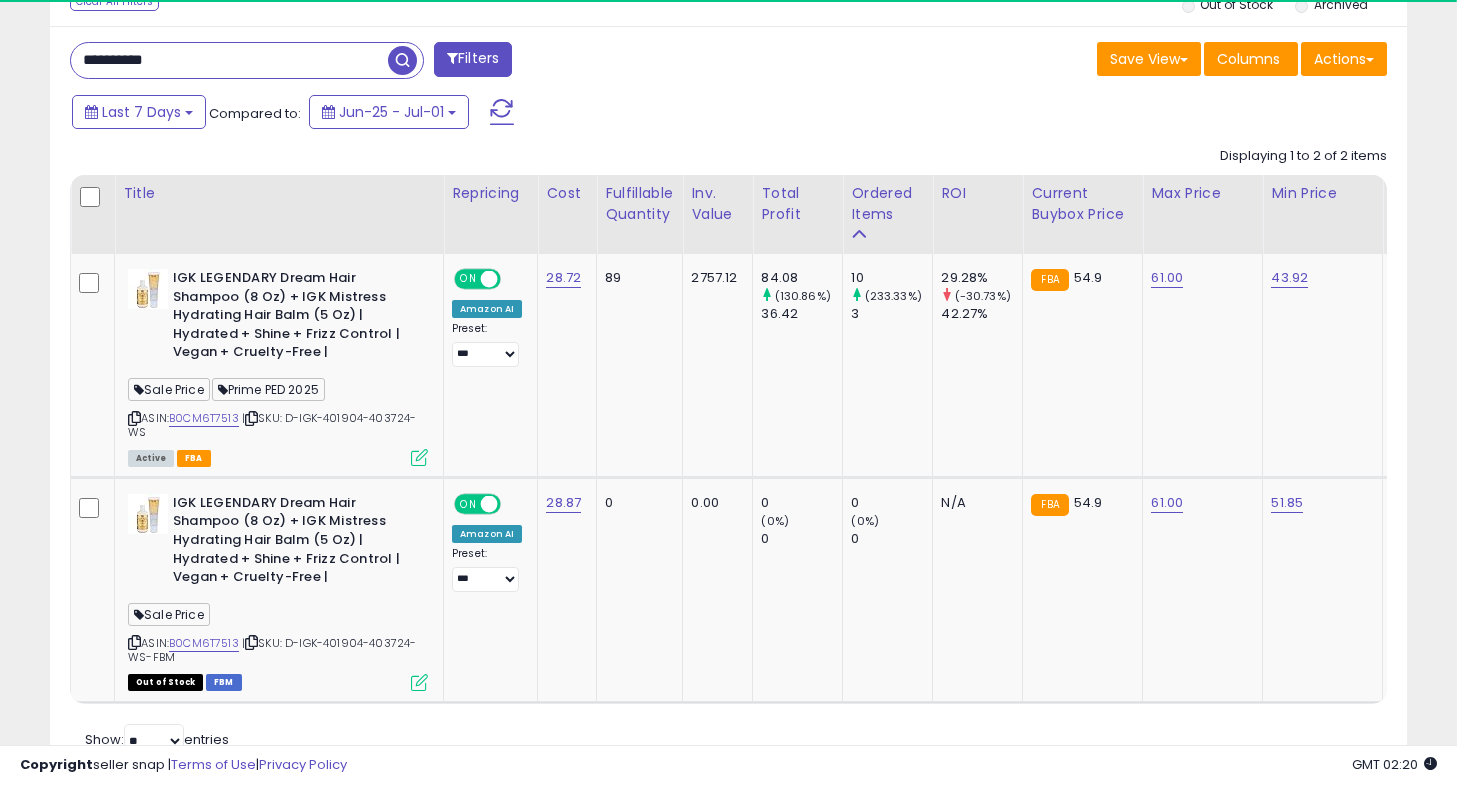 type on "**********" 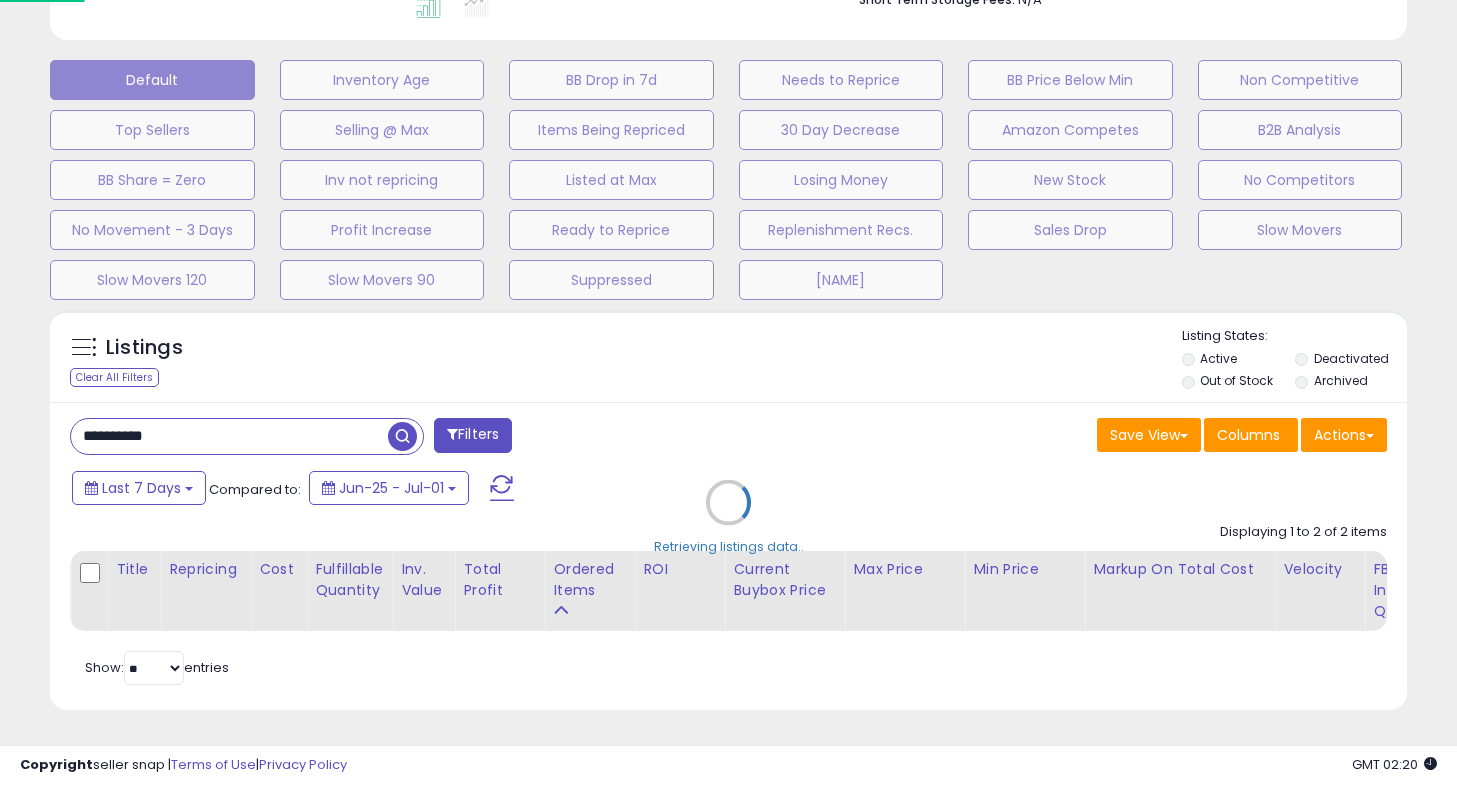 scroll, scrollTop: 585, scrollLeft: 0, axis: vertical 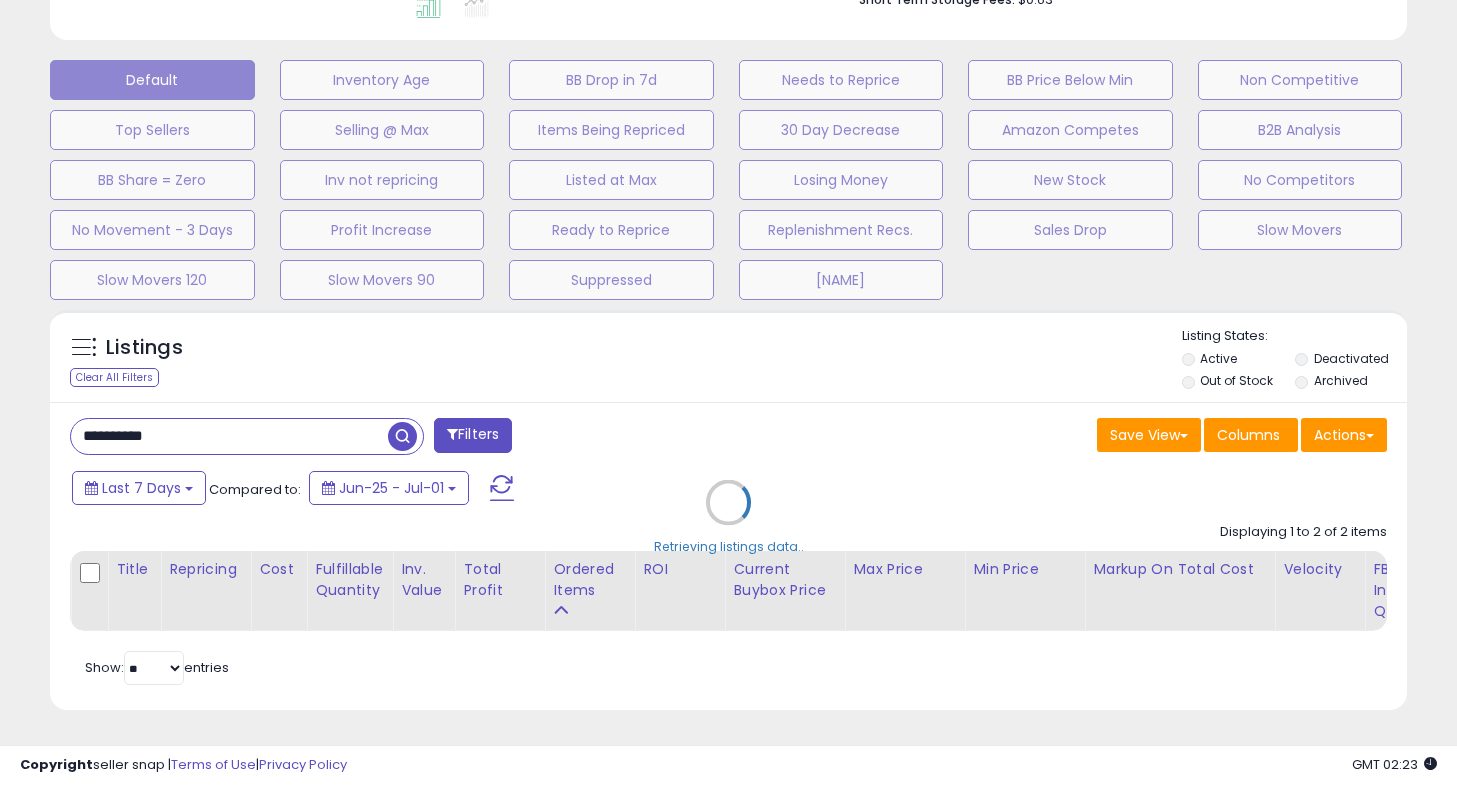 click on "Retrieving listings data.." at bounding box center [728, 517] 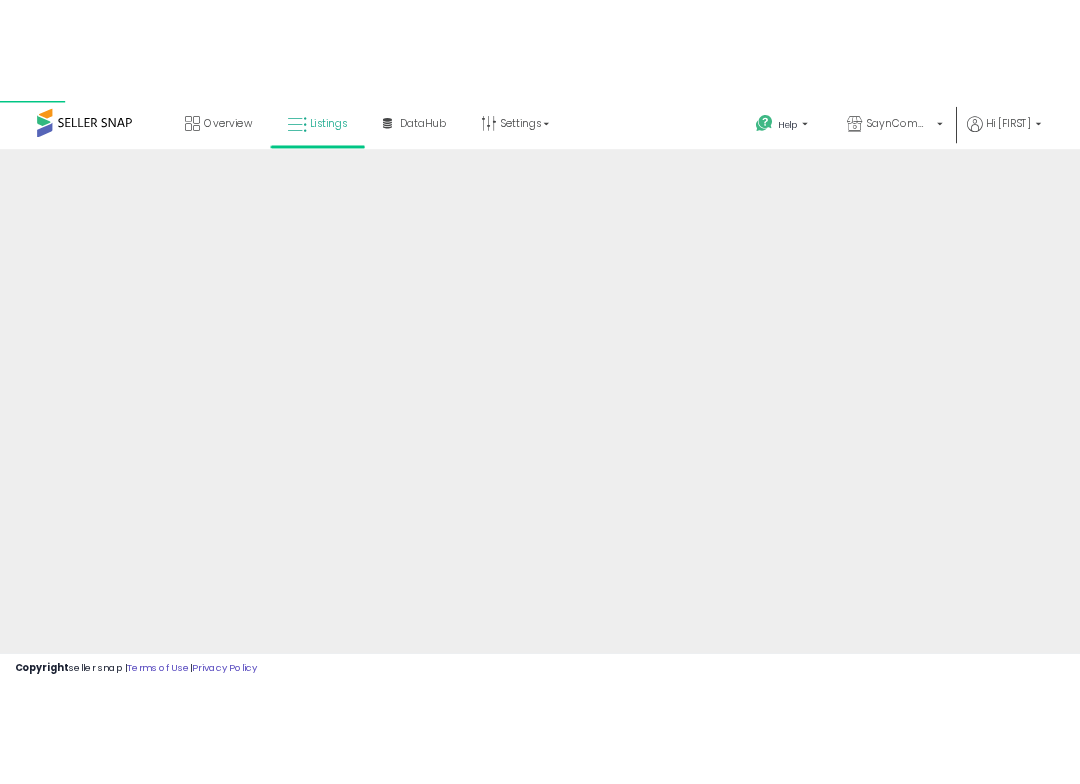 scroll, scrollTop: 0, scrollLeft: 0, axis: both 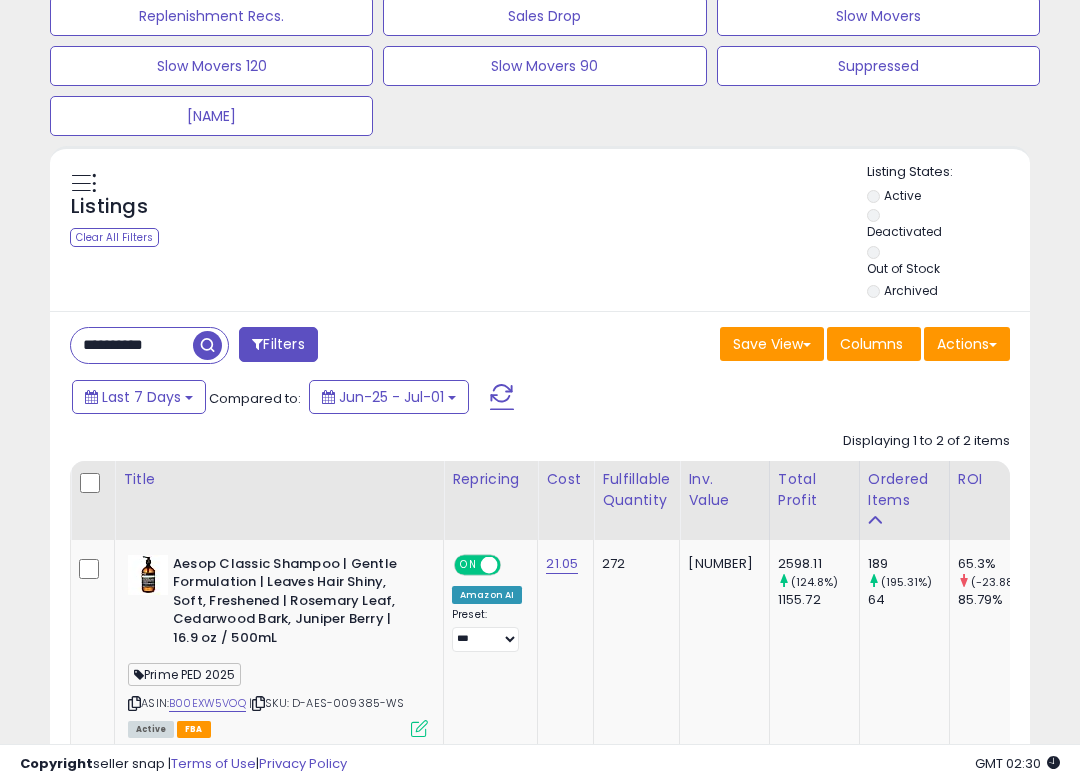 click on "**********" at bounding box center (132, 345) 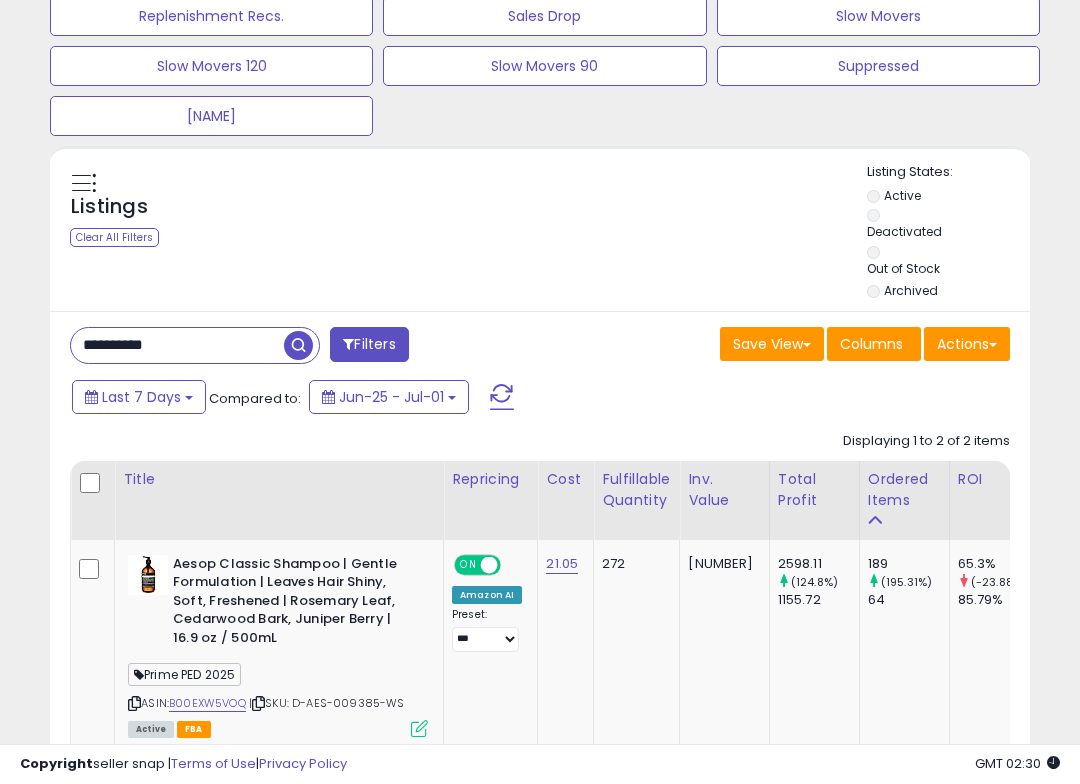 click on "**********" at bounding box center (177, 345) 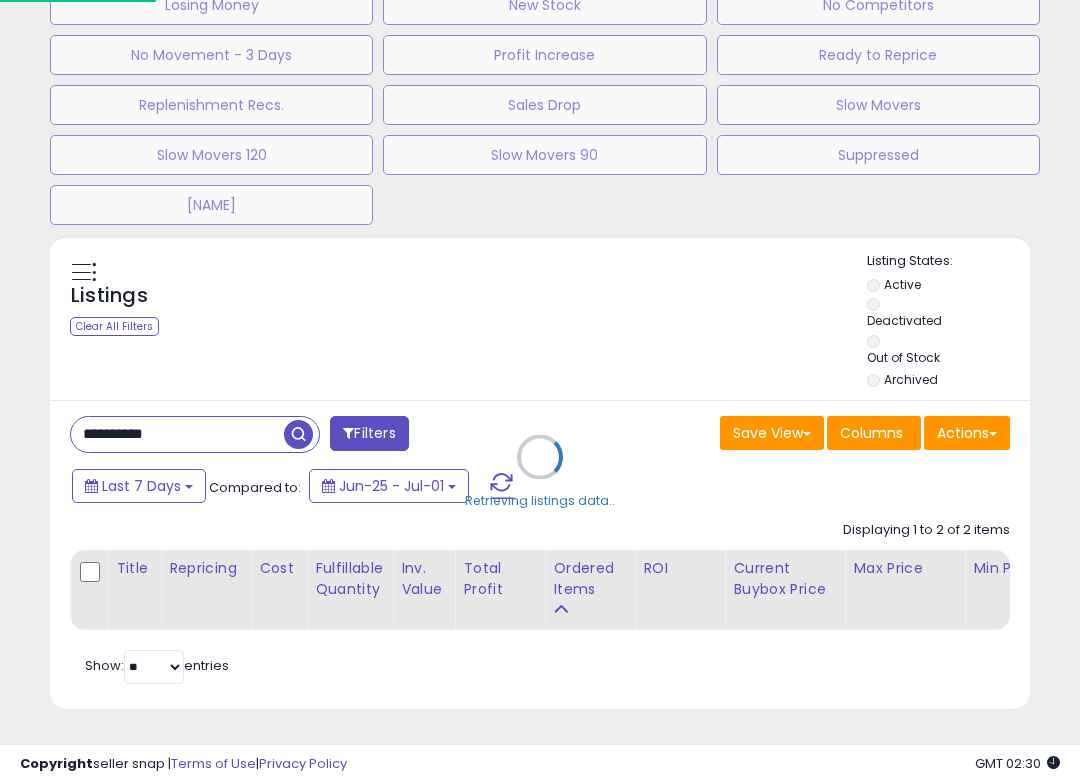 scroll, scrollTop: 999590, scrollLeft: 999425, axis: both 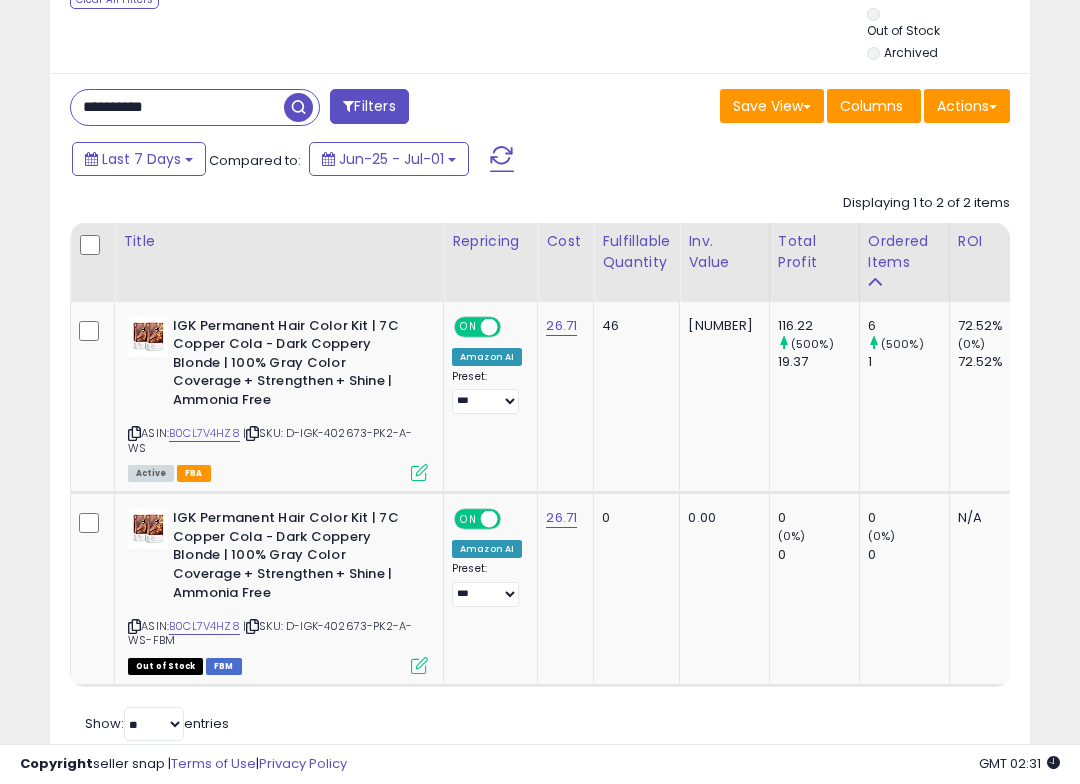 click on "**********" at bounding box center [177, 107] 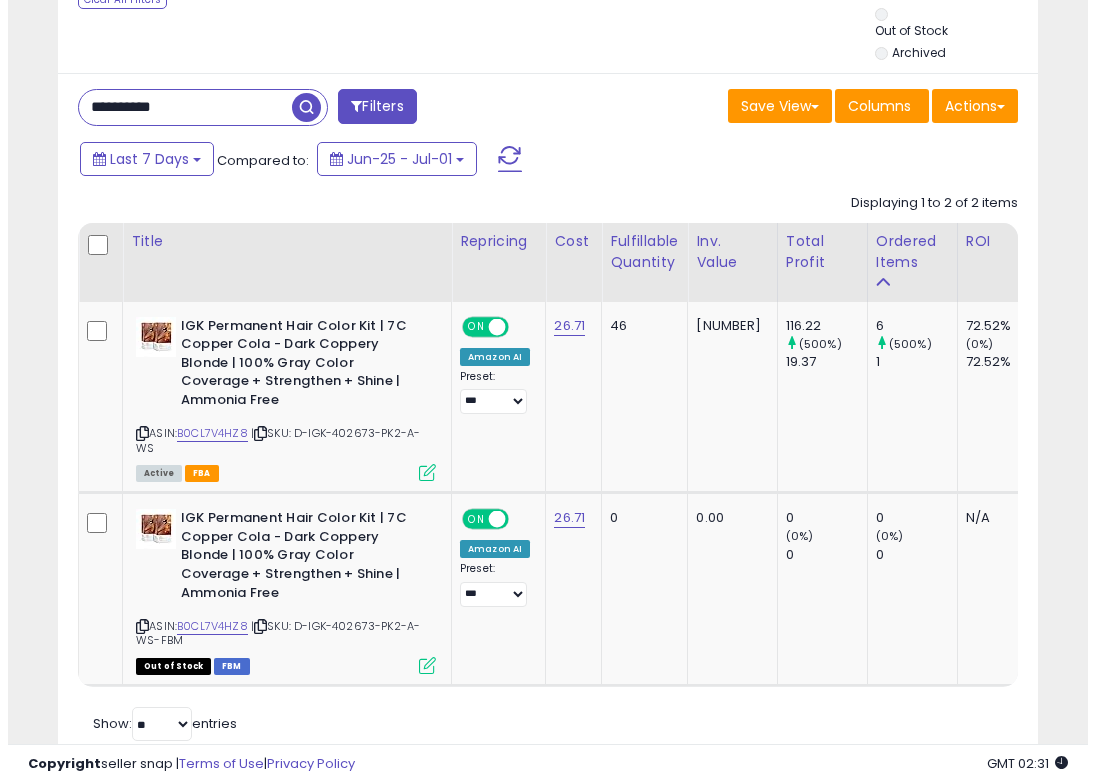 scroll, scrollTop: 938, scrollLeft: 0, axis: vertical 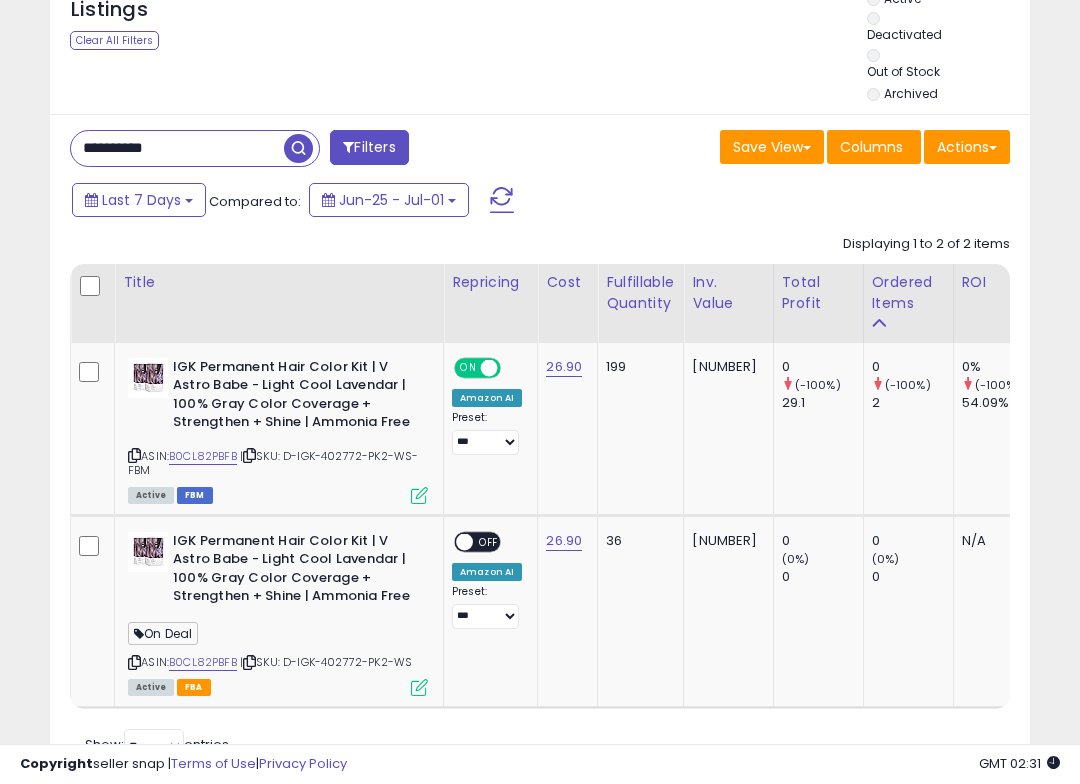 click on "**********" at bounding box center (177, 148) 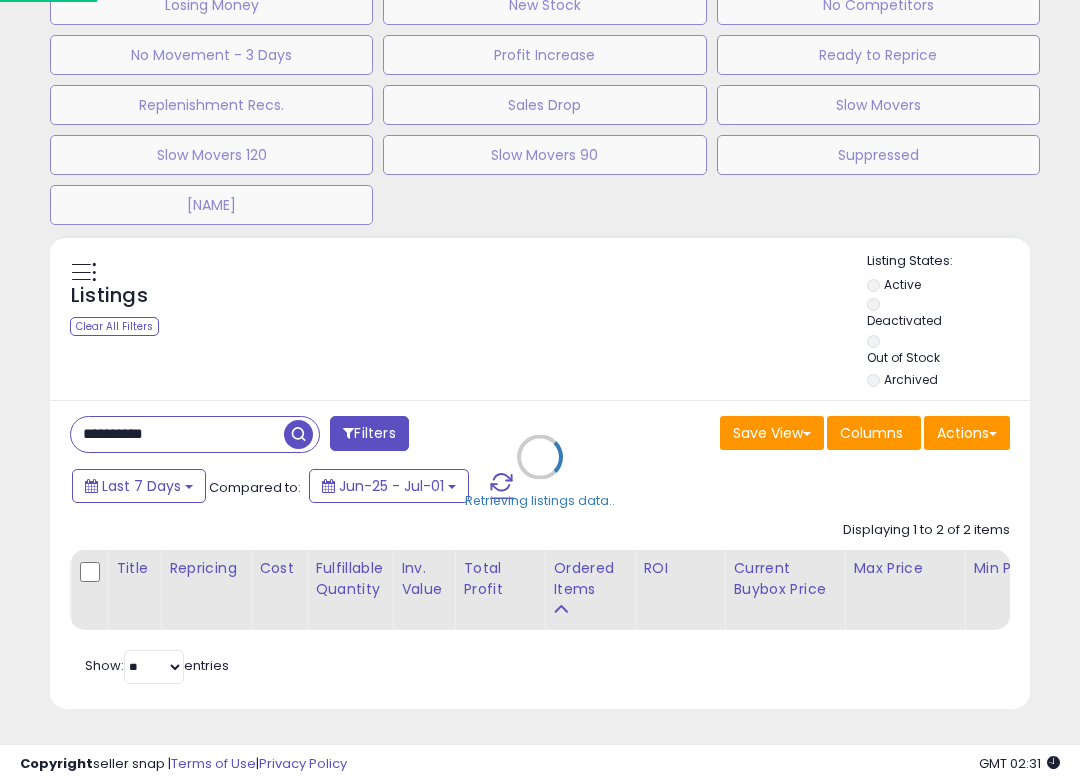 scroll, scrollTop: 999590, scrollLeft: 999425, axis: both 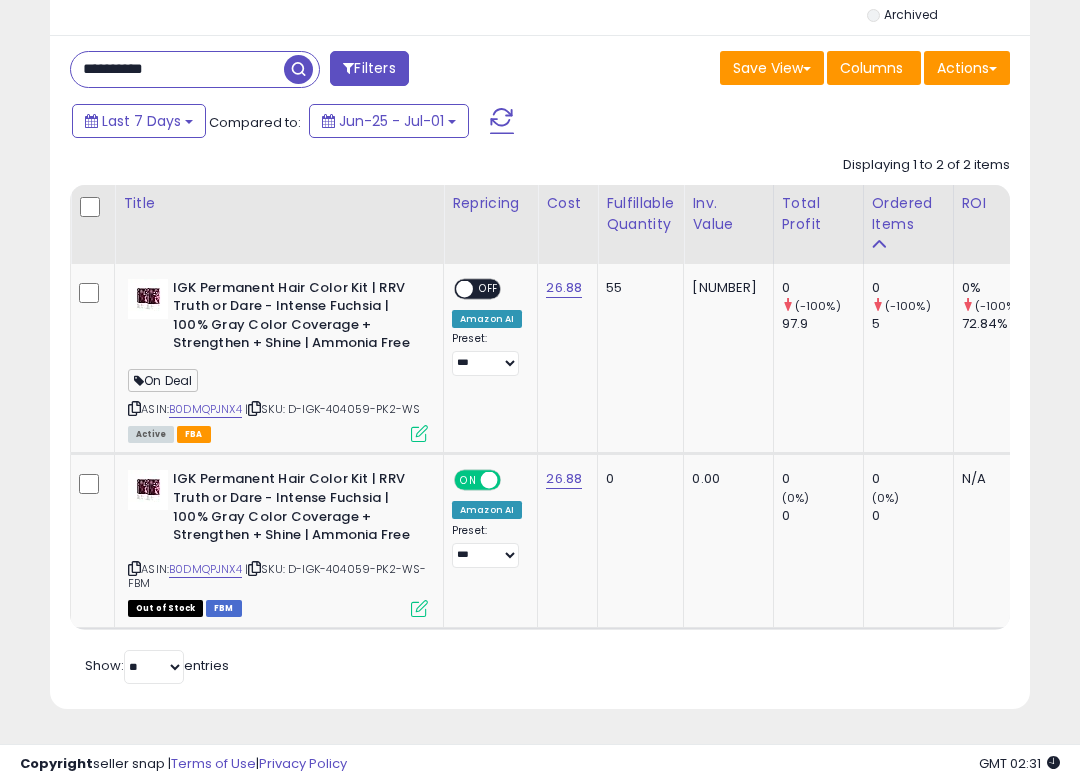 click on "**********" at bounding box center [177, 69] 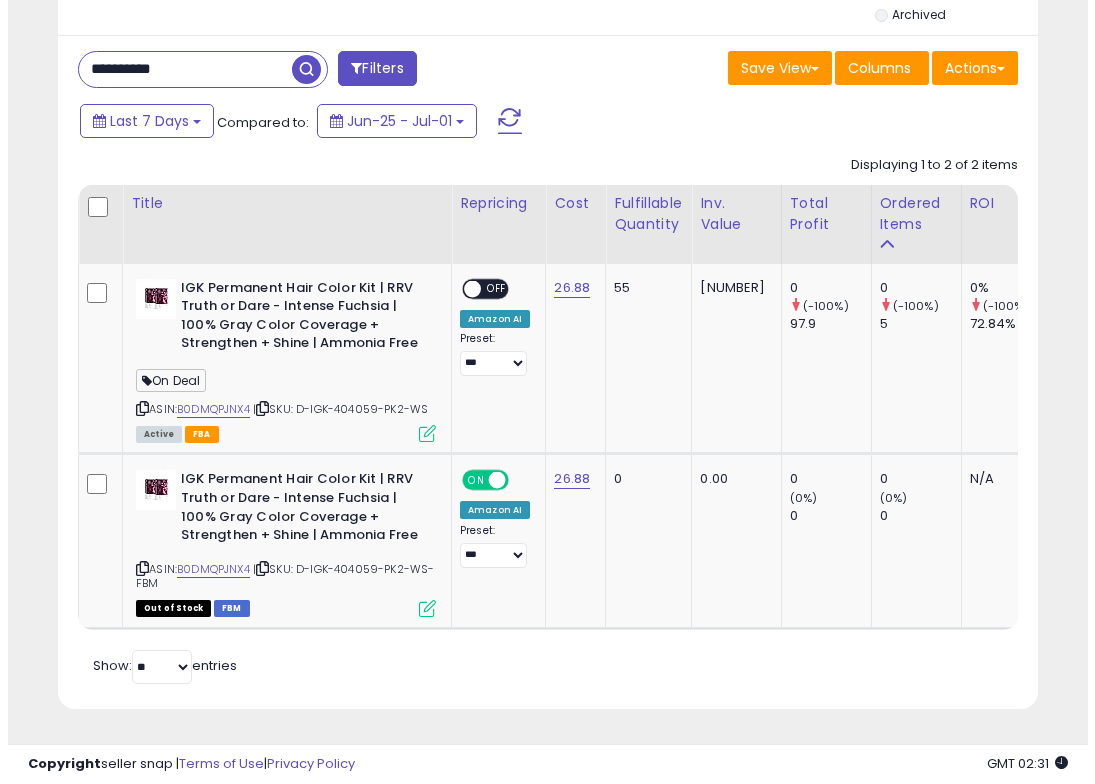 scroll, scrollTop: 938, scrollLeft: 0, axis: vertical 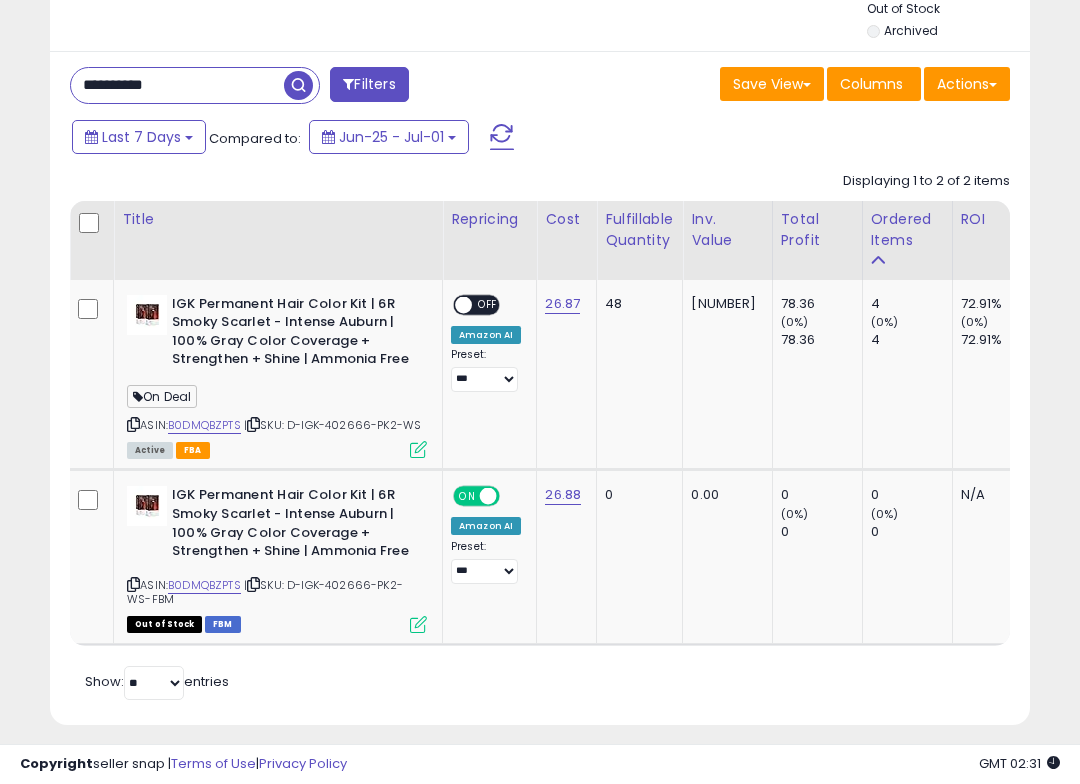 click on "**********" at bounding box center (177, 85) 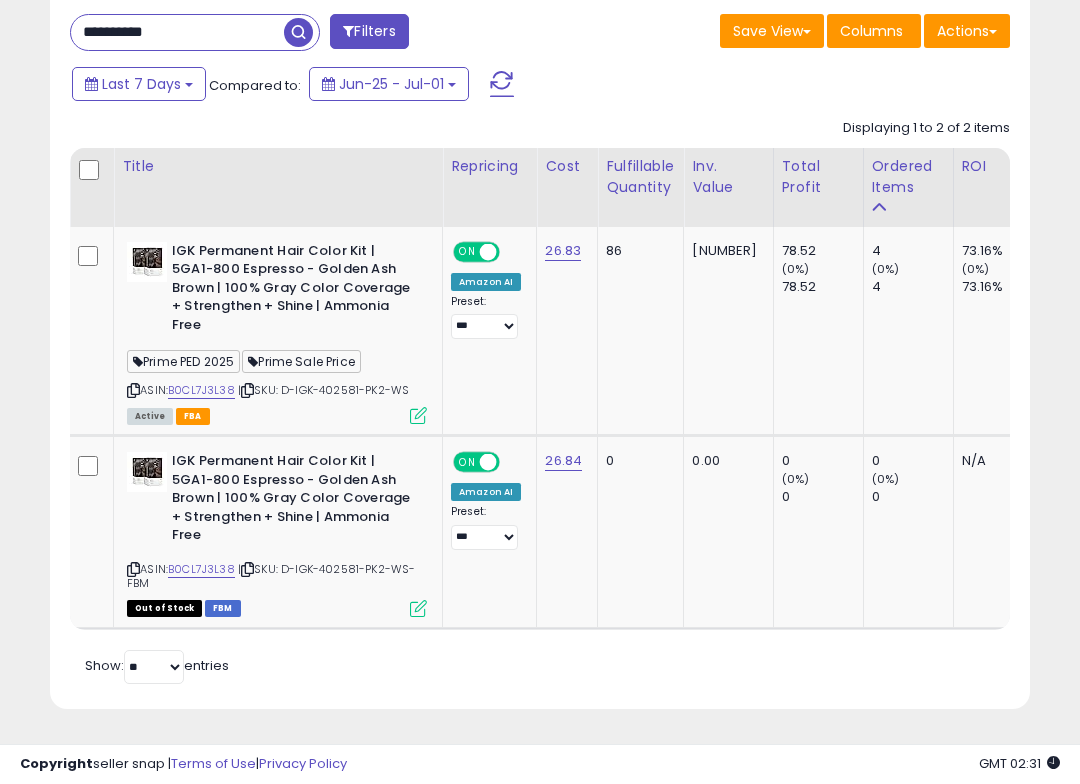 click on "**********" at bounding box center [177, 32] 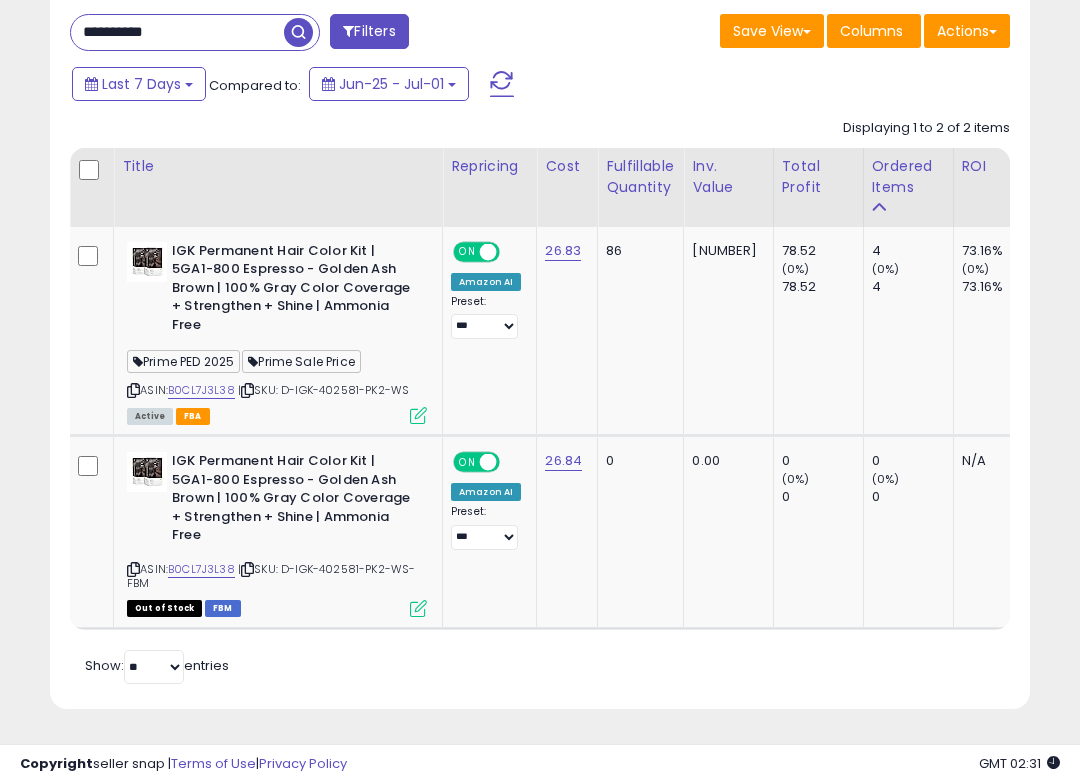 click on "**********" at bounding box center (177, 32) 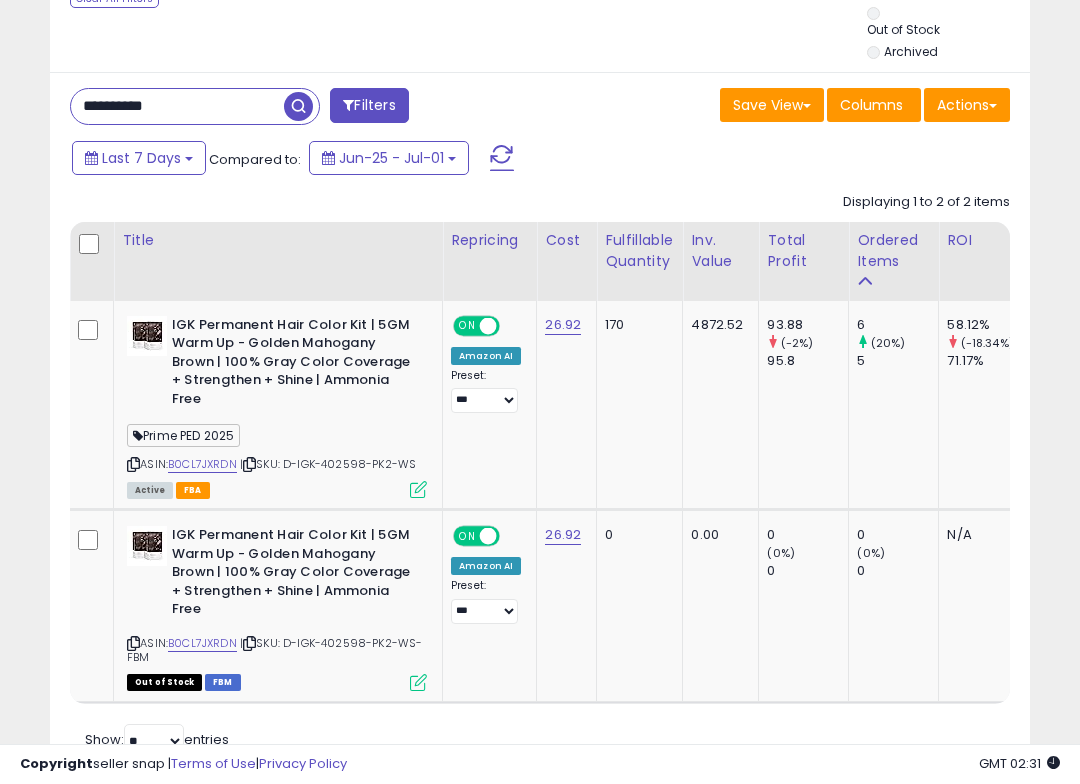 click on "**********" at bounding box center [177, 106] 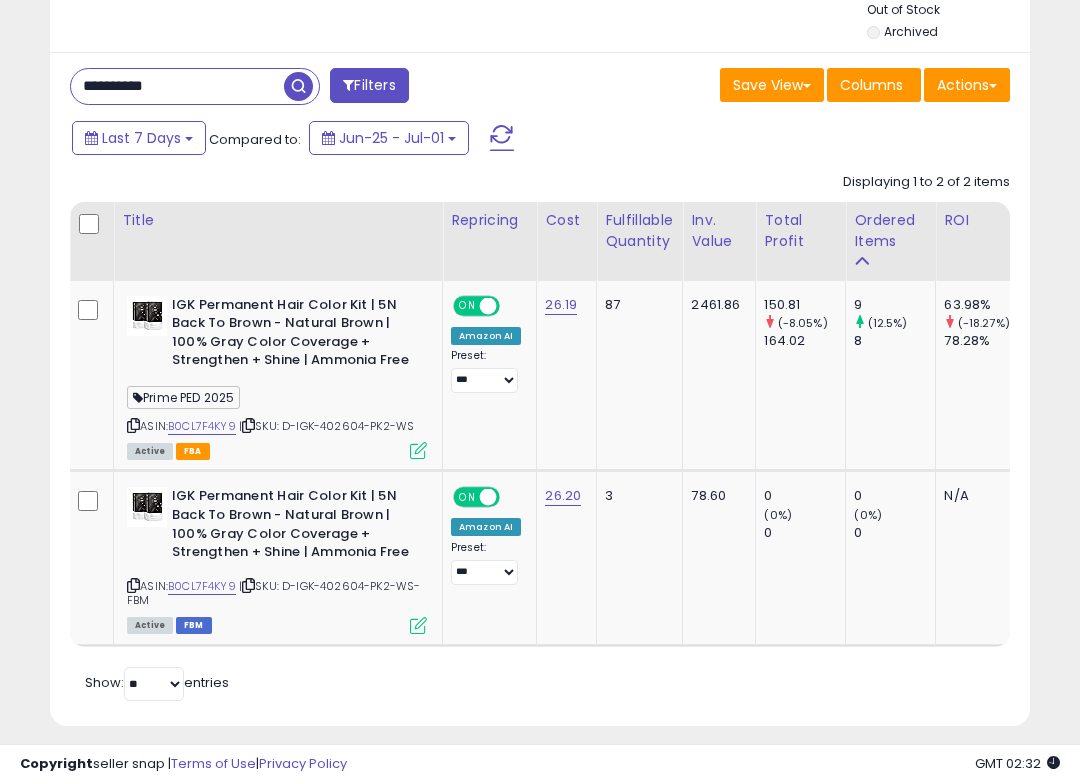 click on "**********" at bounding box center [177, 86] 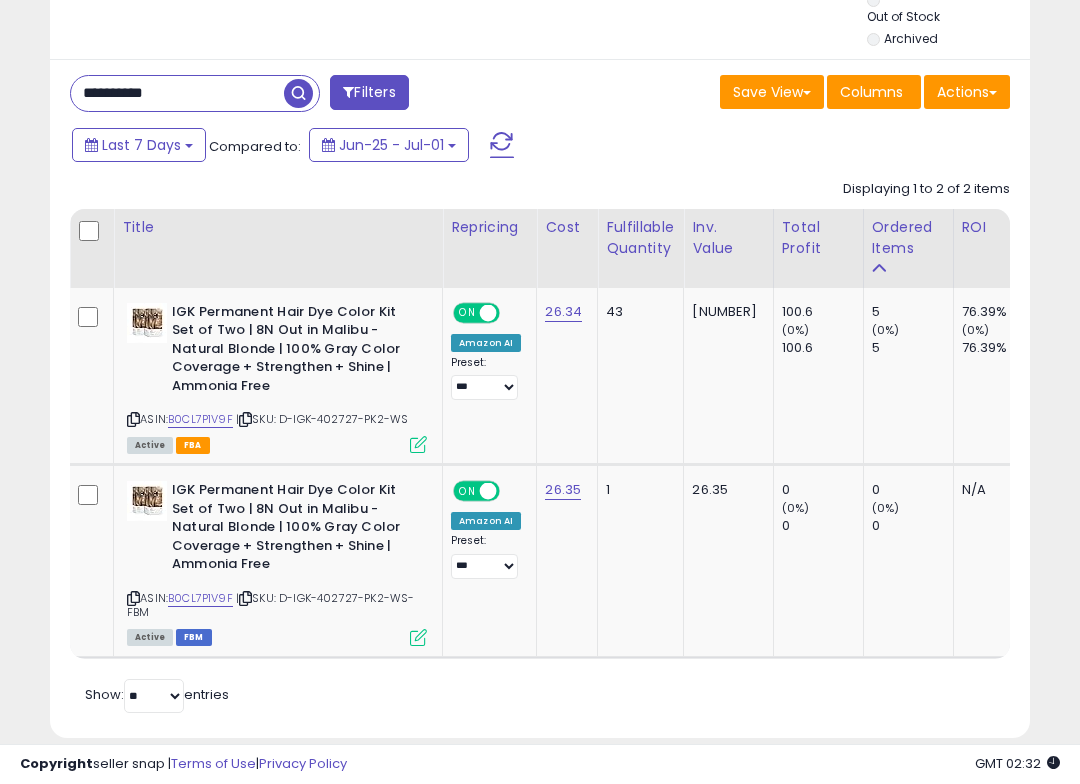 click on "**********" at bounding box center [177, 93] 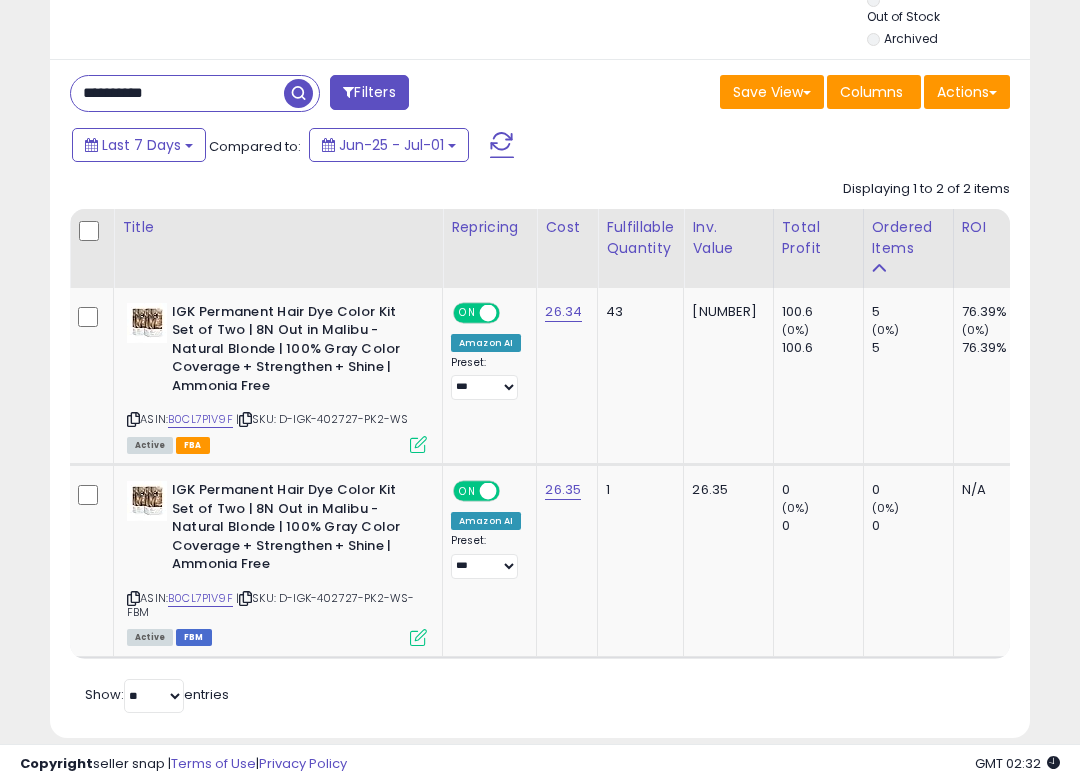 paste 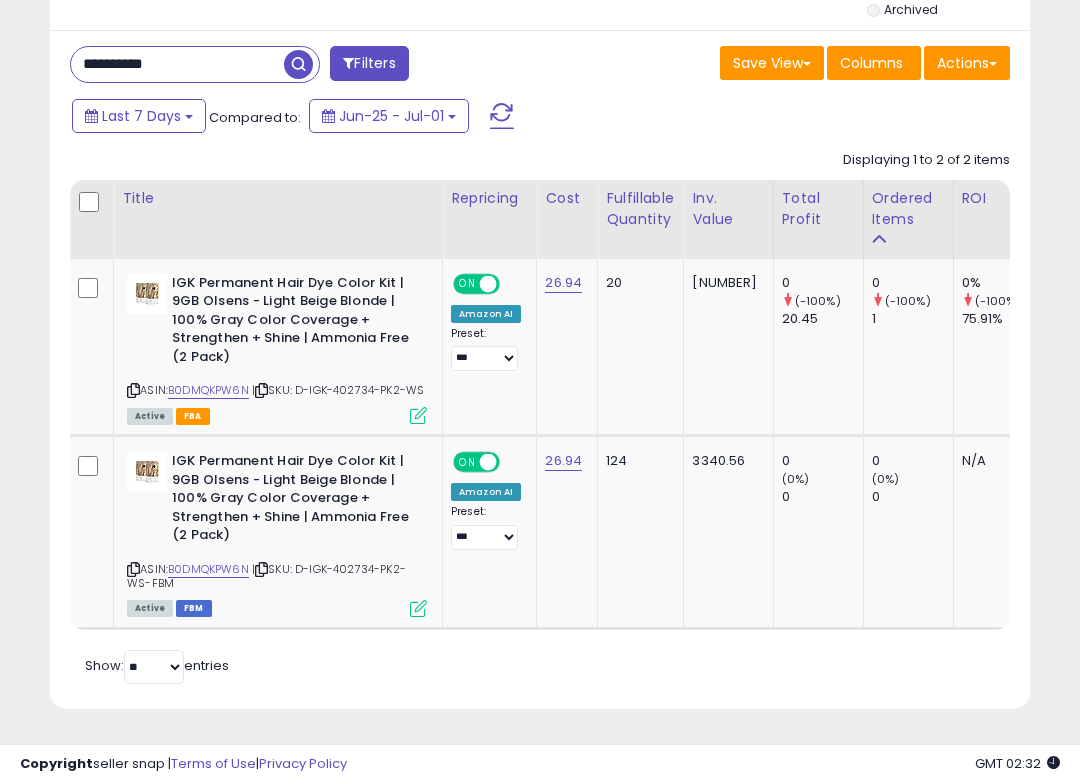 click on "**********" at bounding box center (177, 64) 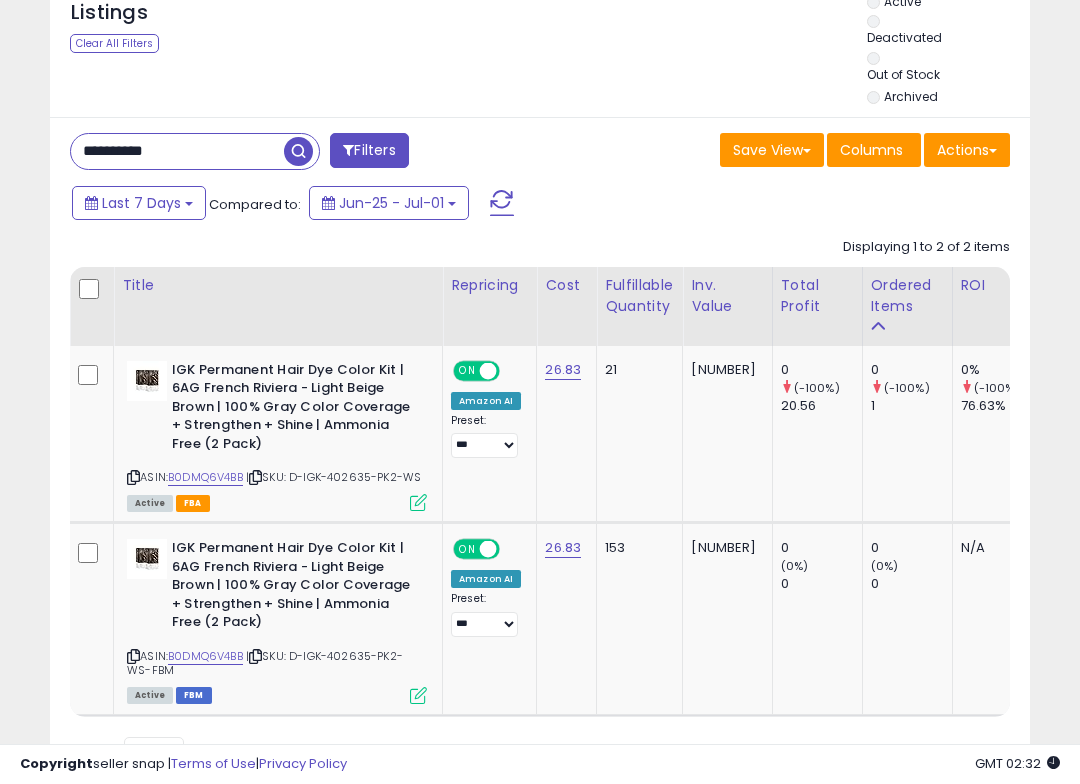 click on "**********" at bounding box center (540, 456) 